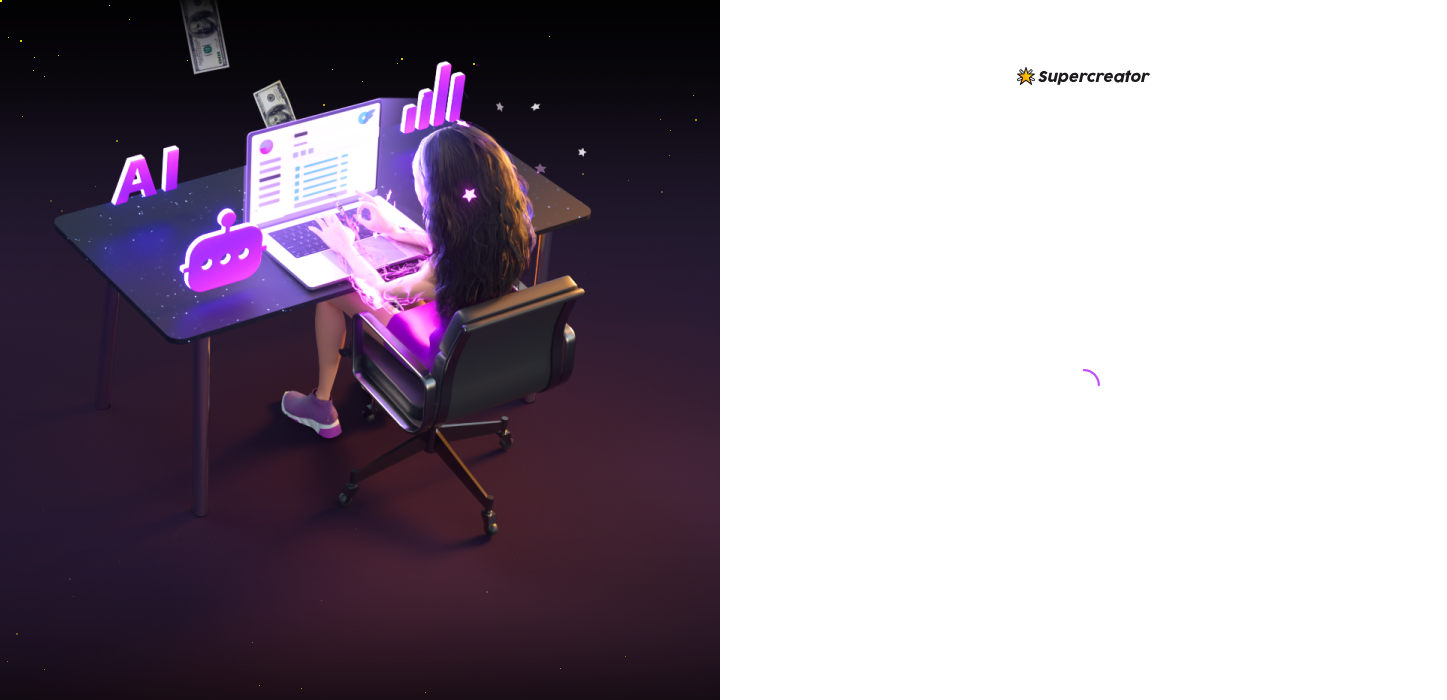 scroll, scrollTop: 0, scrollLeft: 0, axis: both 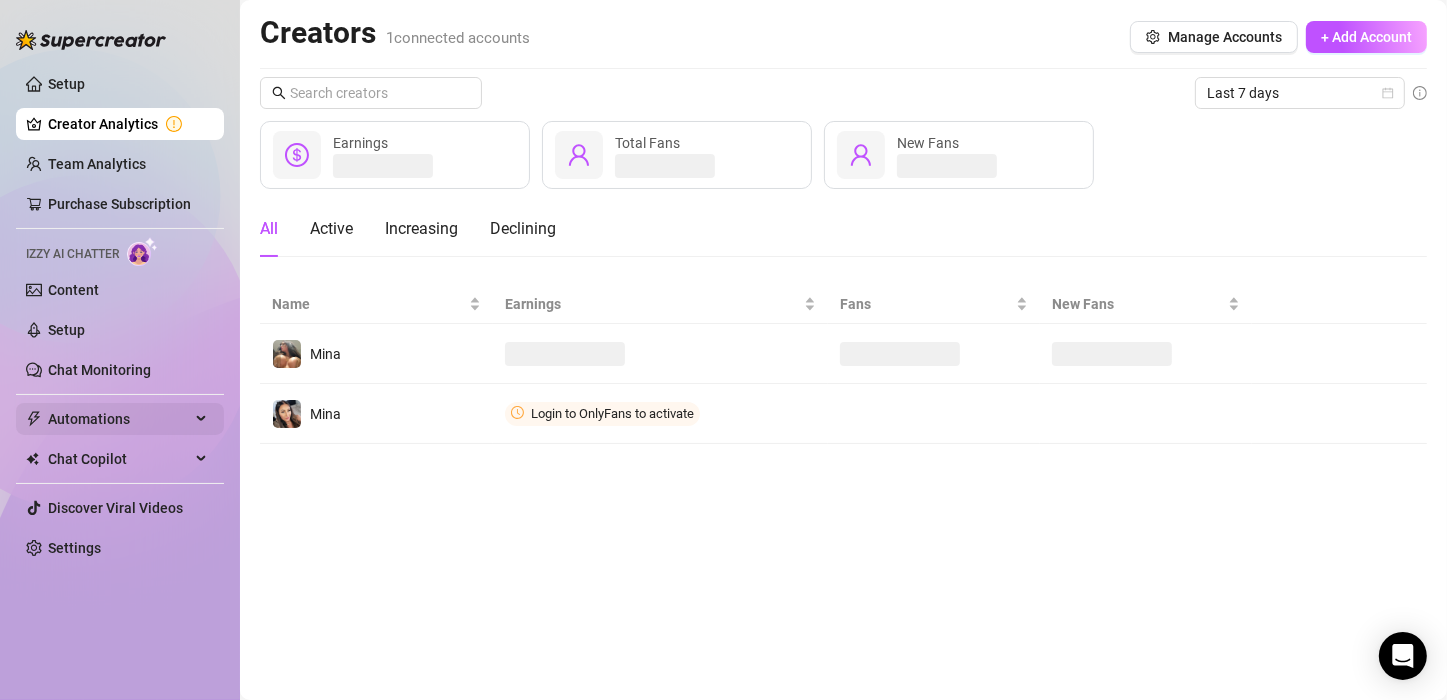 click on "Automations" at bounding box center (119, 419) 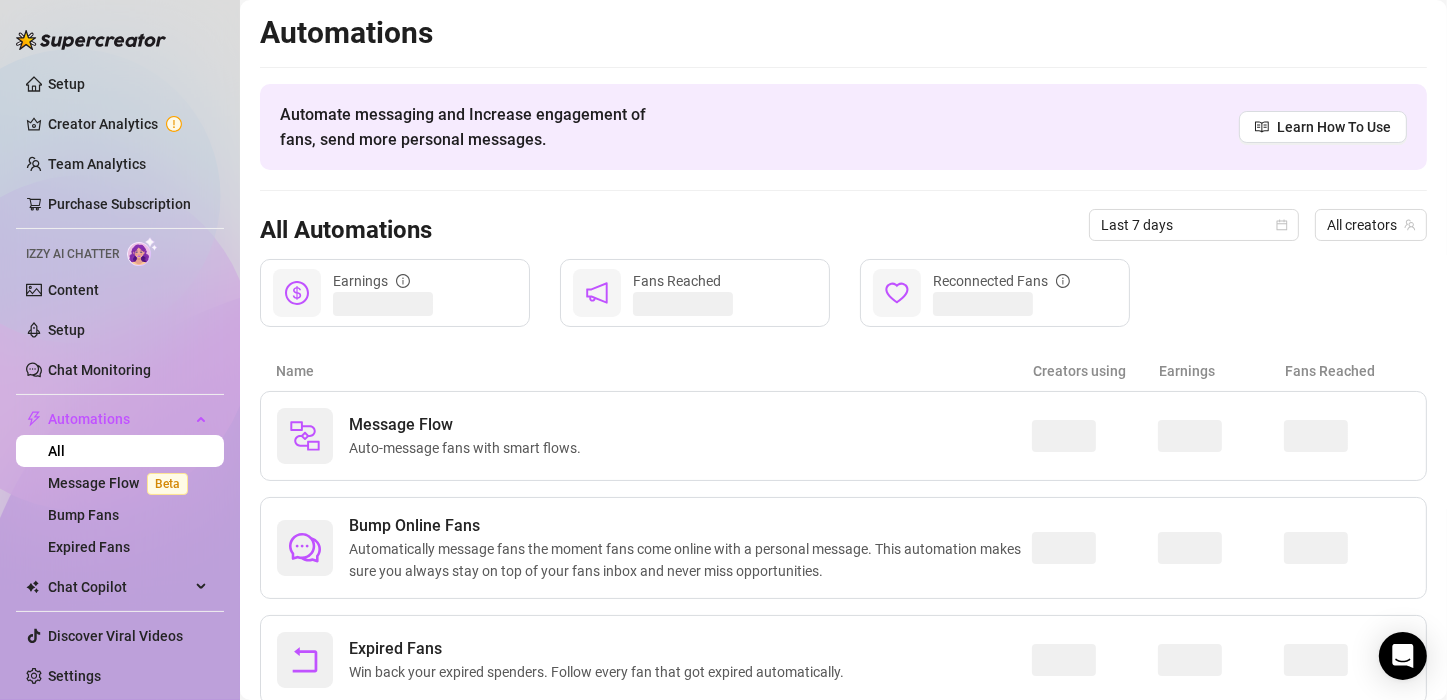 click on "Name" at bounding box center (654, 371) 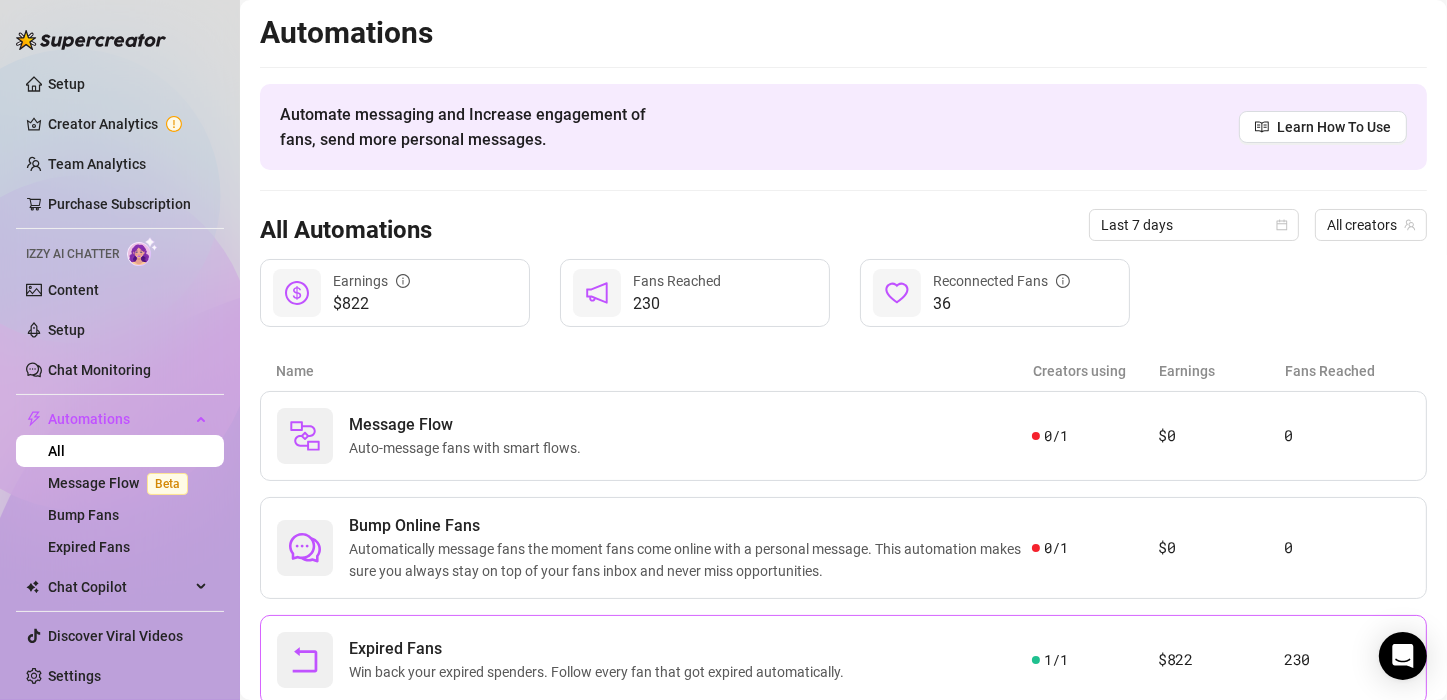 click on "Expired Fans" at bounding box center [600, 649] 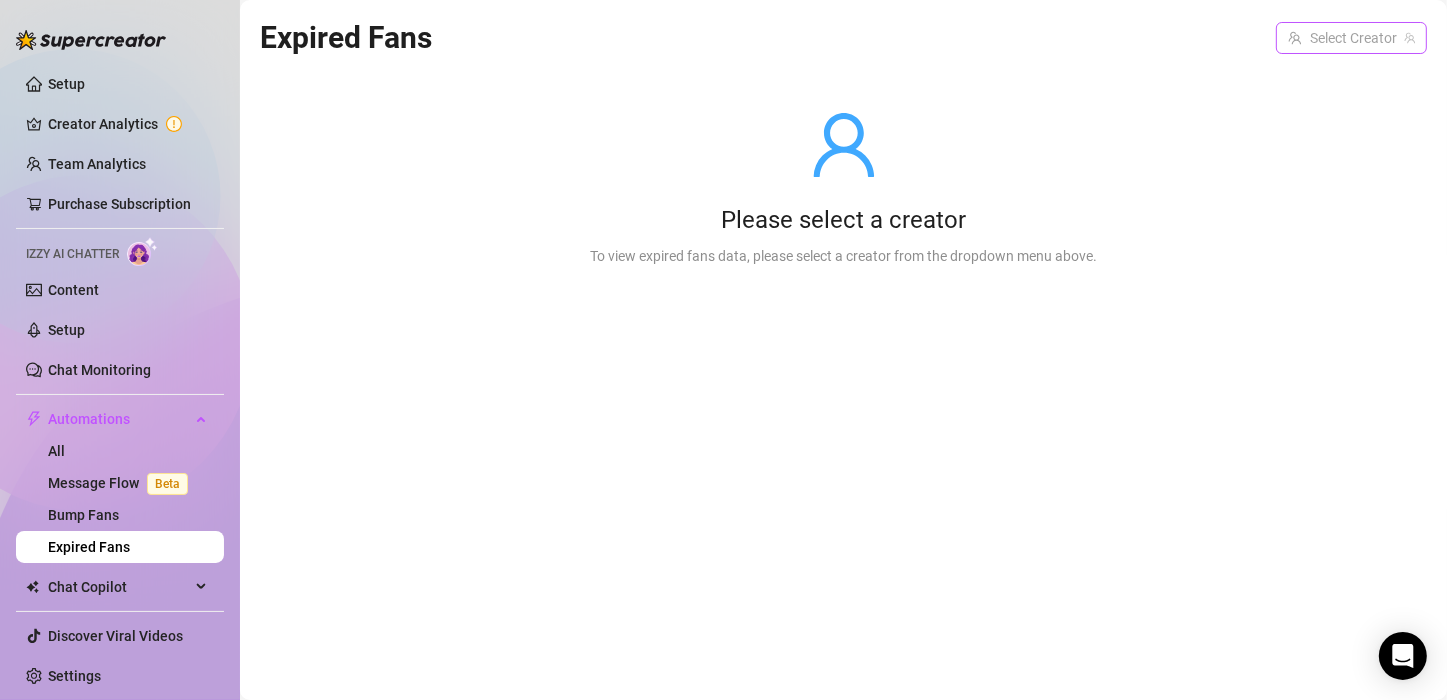 click 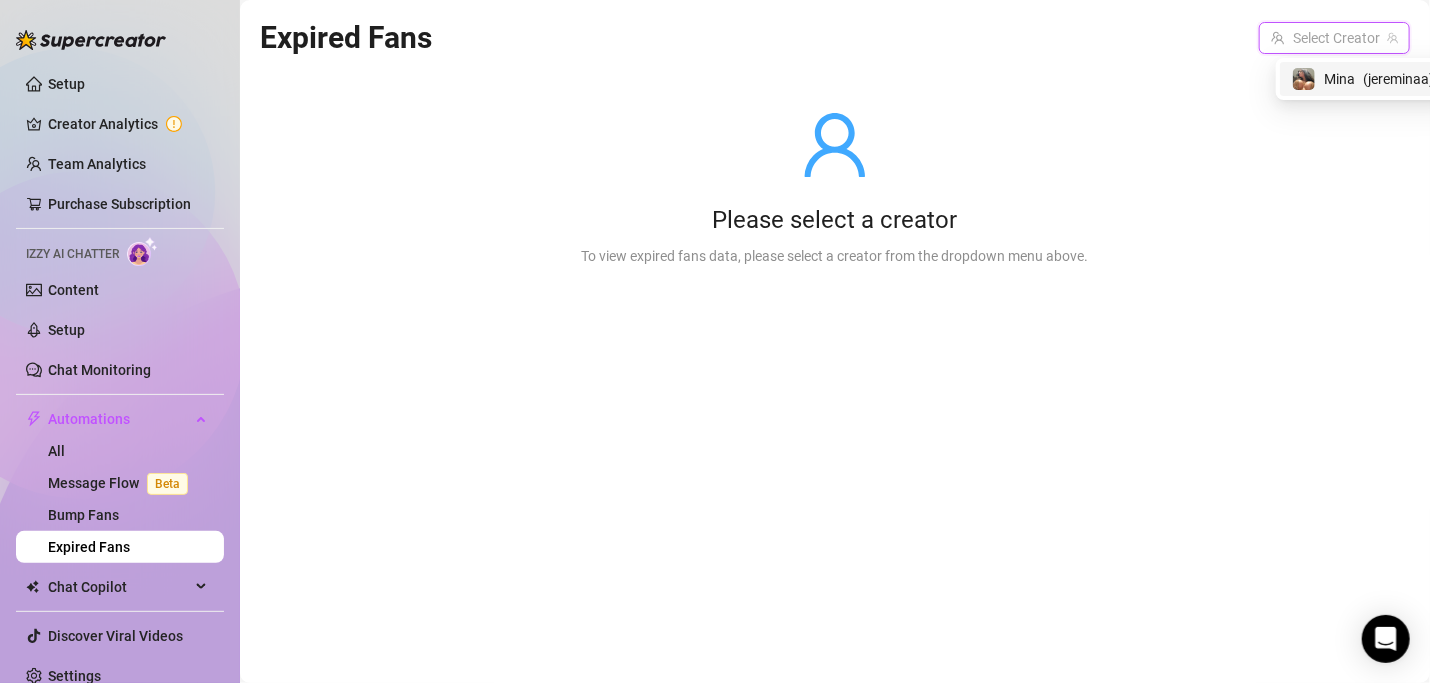 click at bounding box center (1325, 38) 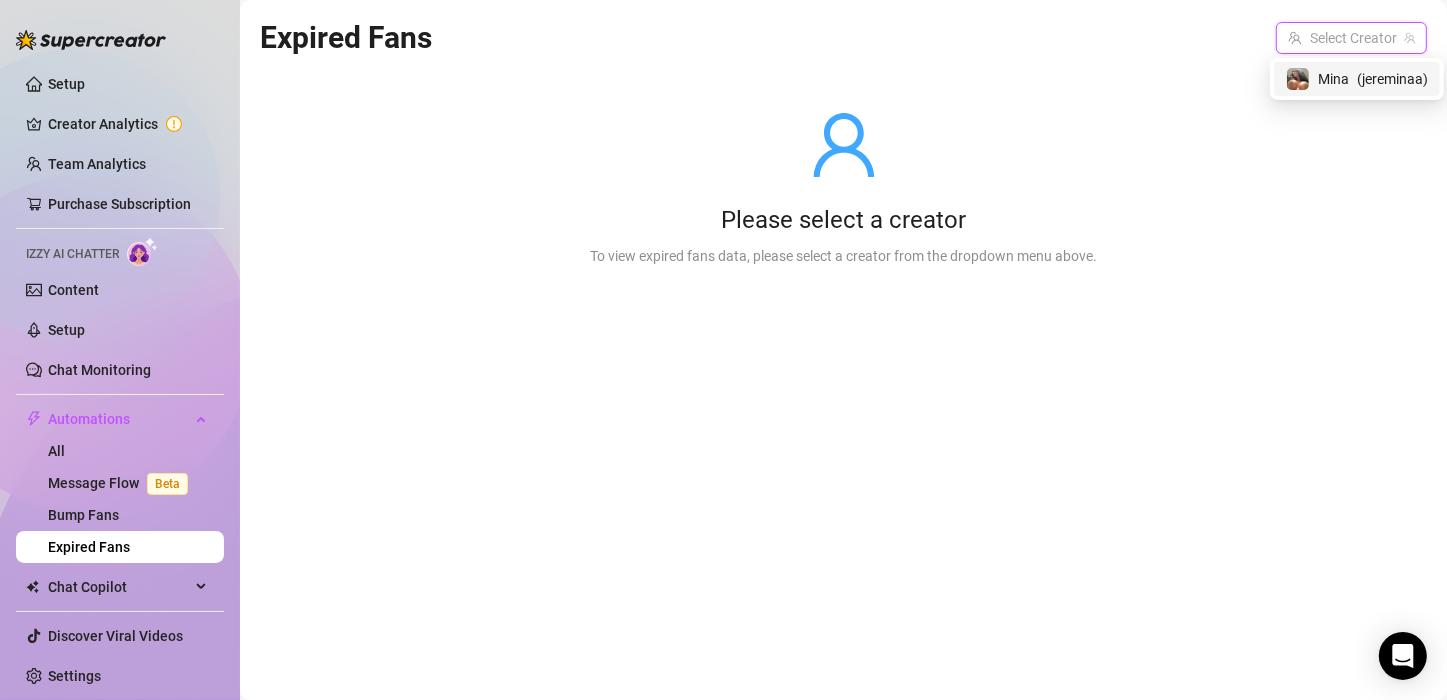 click on "( jereminaa )" at bounding box center (1392, 79) 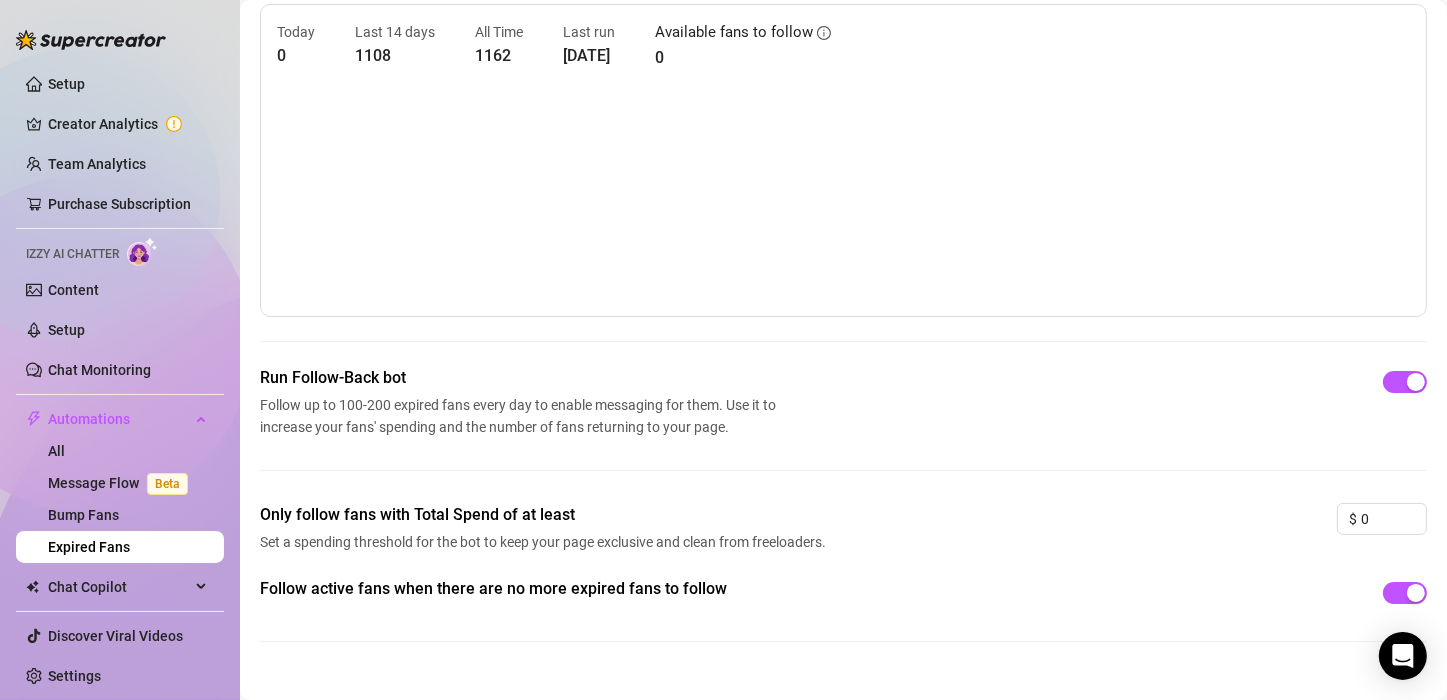 scroll, scrollTop: 113, scrollLeft: 0, axis: vertical 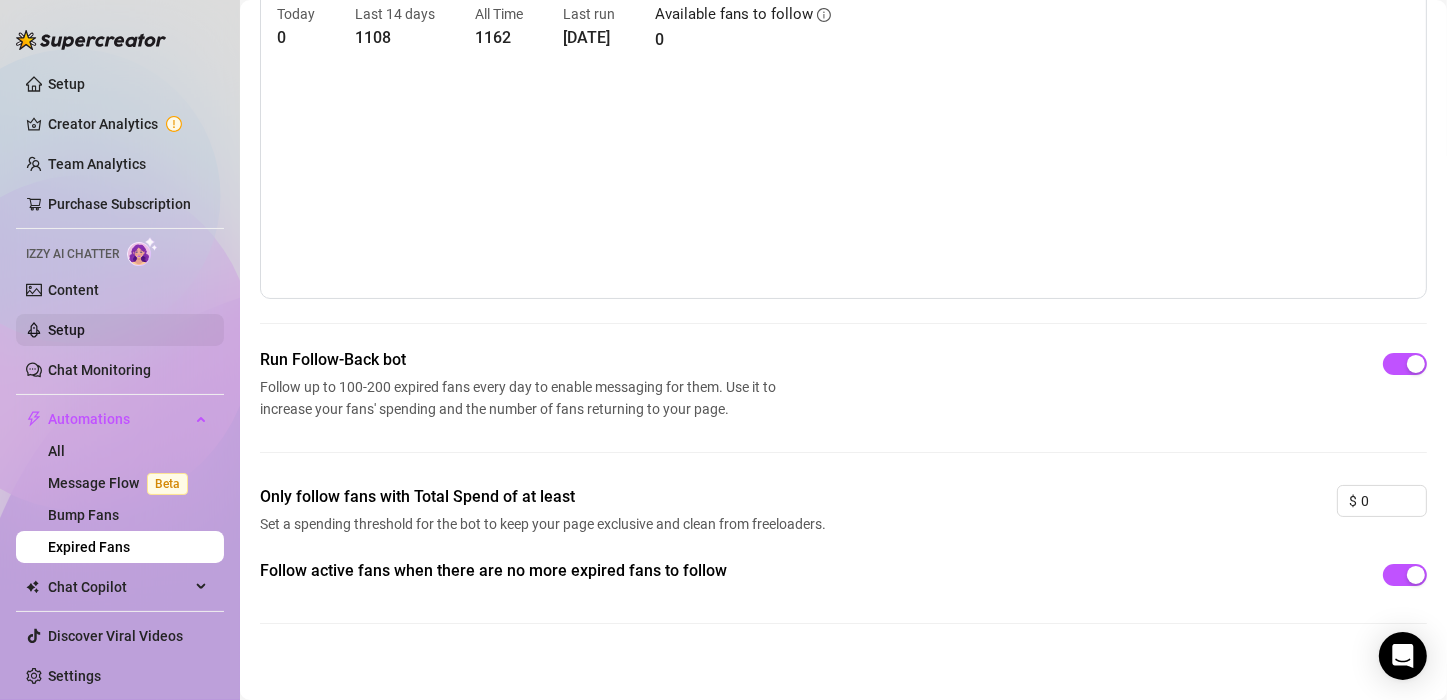 click on "Setup" at bounding box center (66, 330) 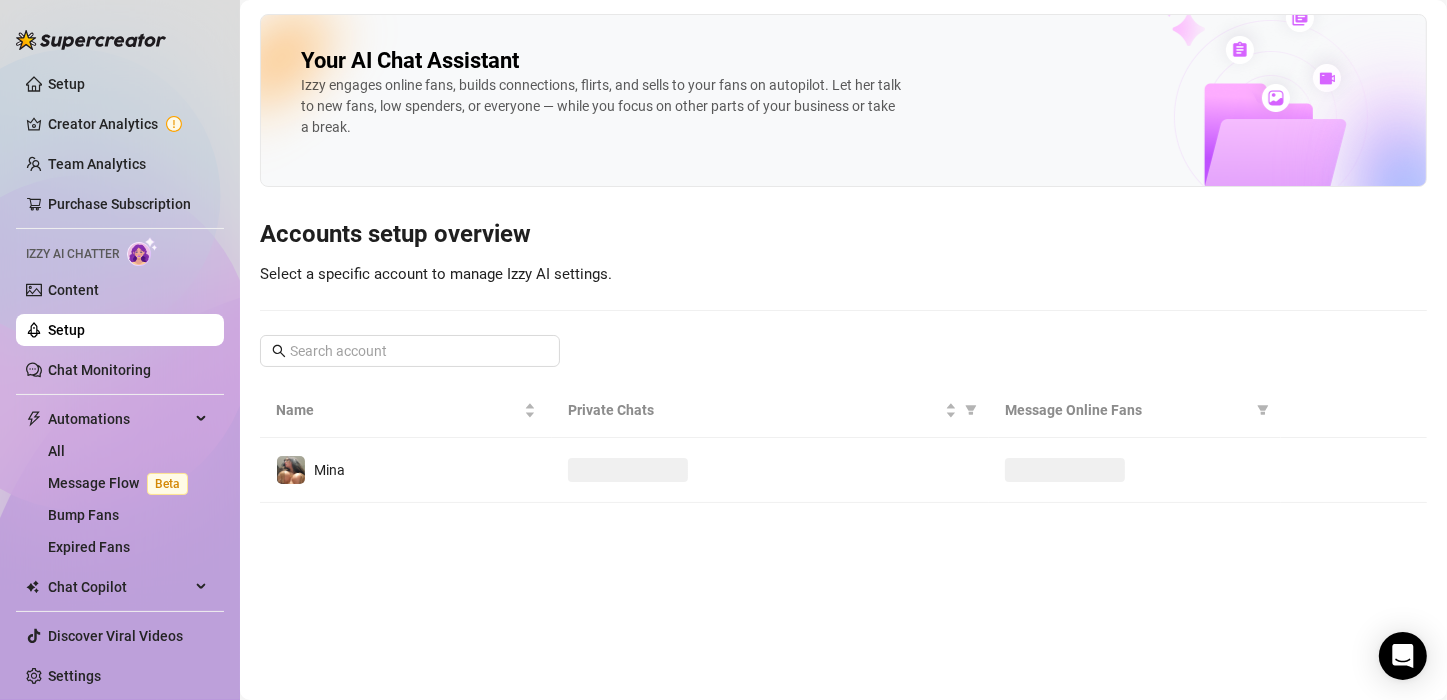 scroll, scrollTop: 0, scrollLeft: 0, axis: both 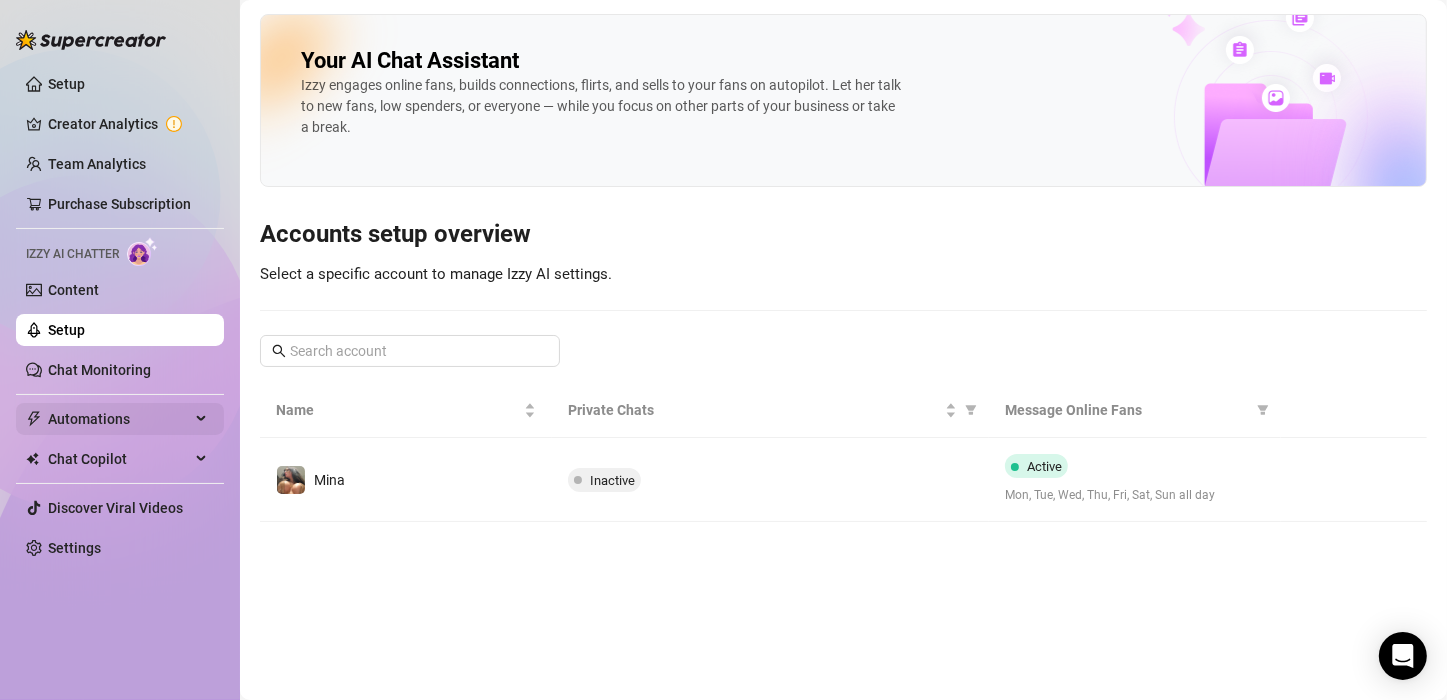 click on "Automations" at bounding box center (119, 419) 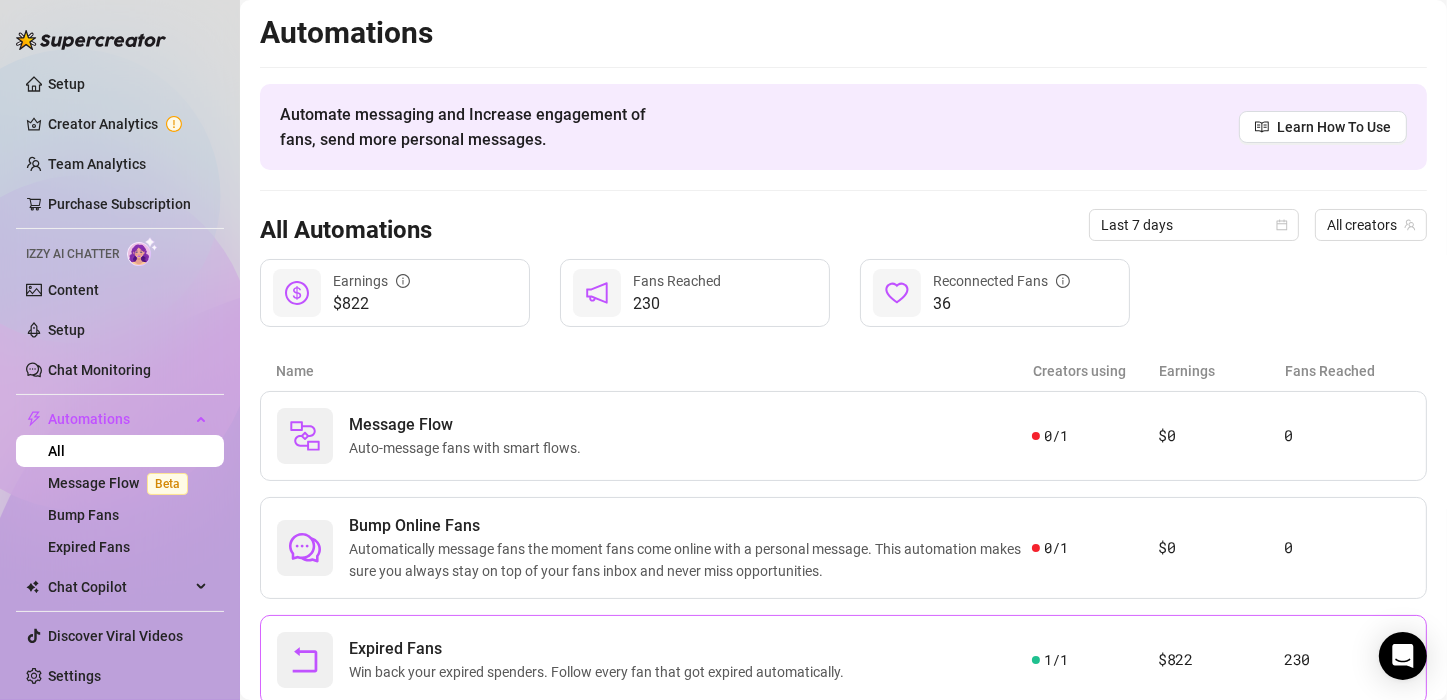 click on "Expired Fans" at bounding box center (600, 649) 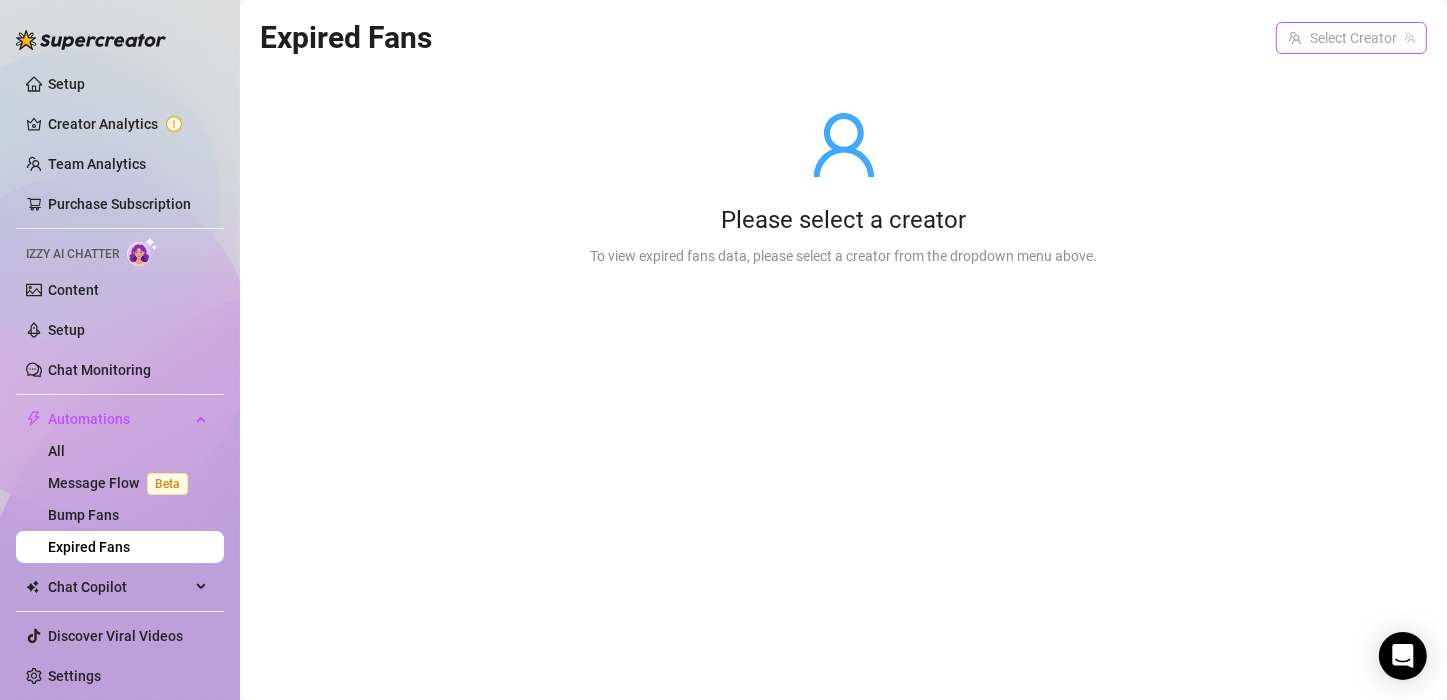 click at bounding box center (1342, 38) 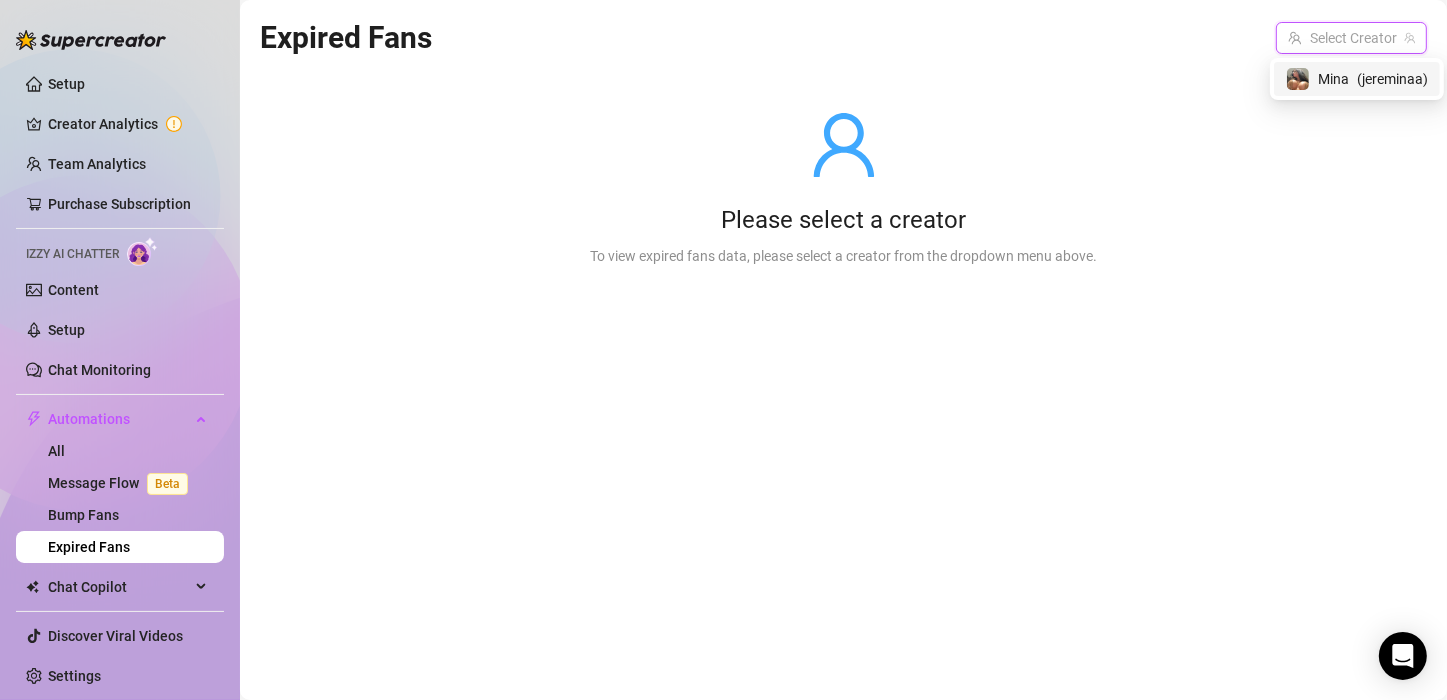 click on "( jereminaa )" at bounding box center (1392, 79) 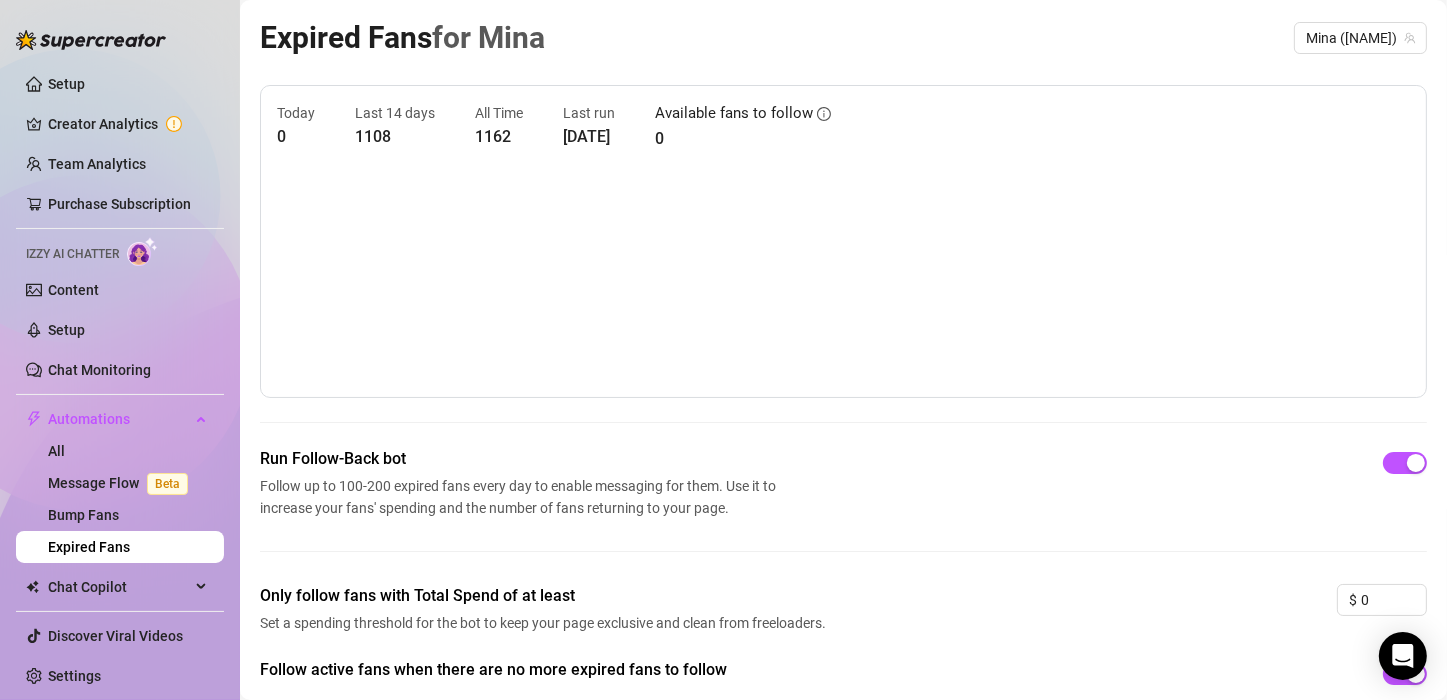 click on "Run Follow-Back bot Follow up to 100-200 expired fans every day to enable messaging for them. Use it to increase your fans' spending and the number of fans returning to your page." at bounding box center (843, 483) 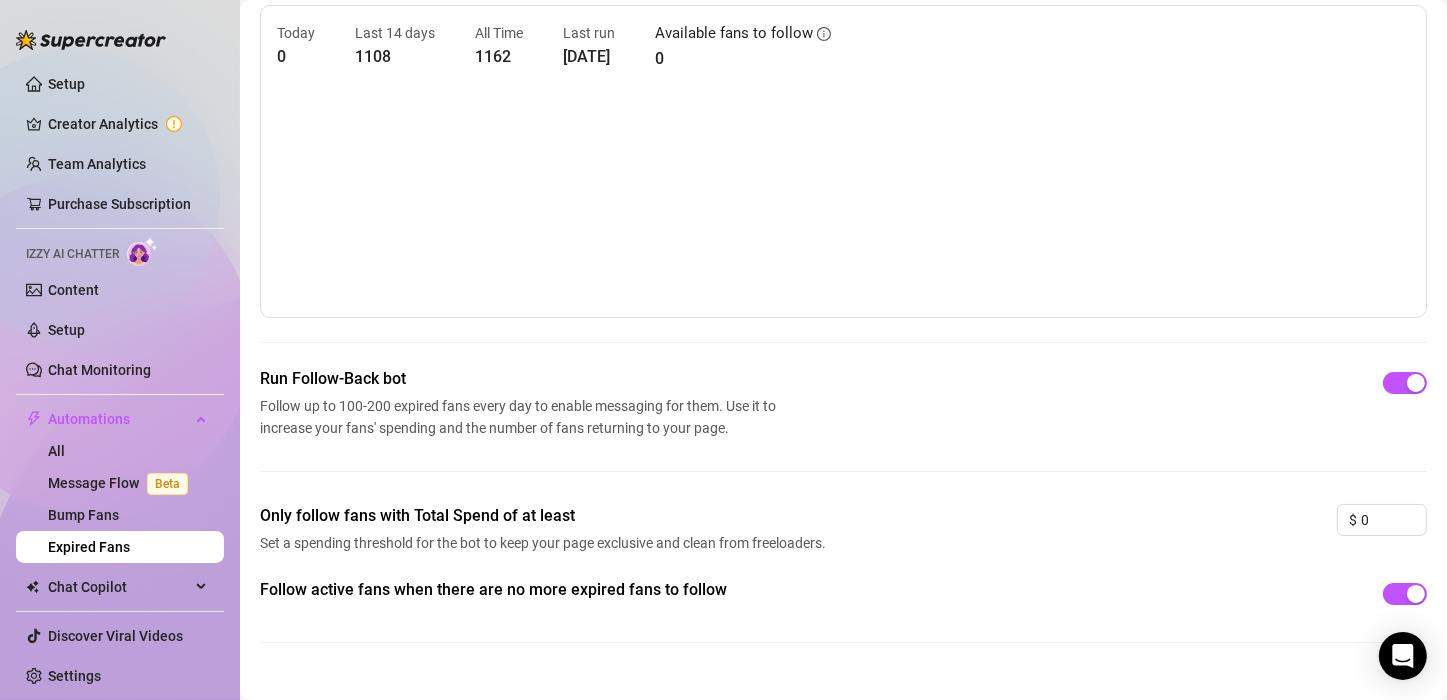 scroll, scrollTop: 113, scrollLeft: 0, axis: vertical 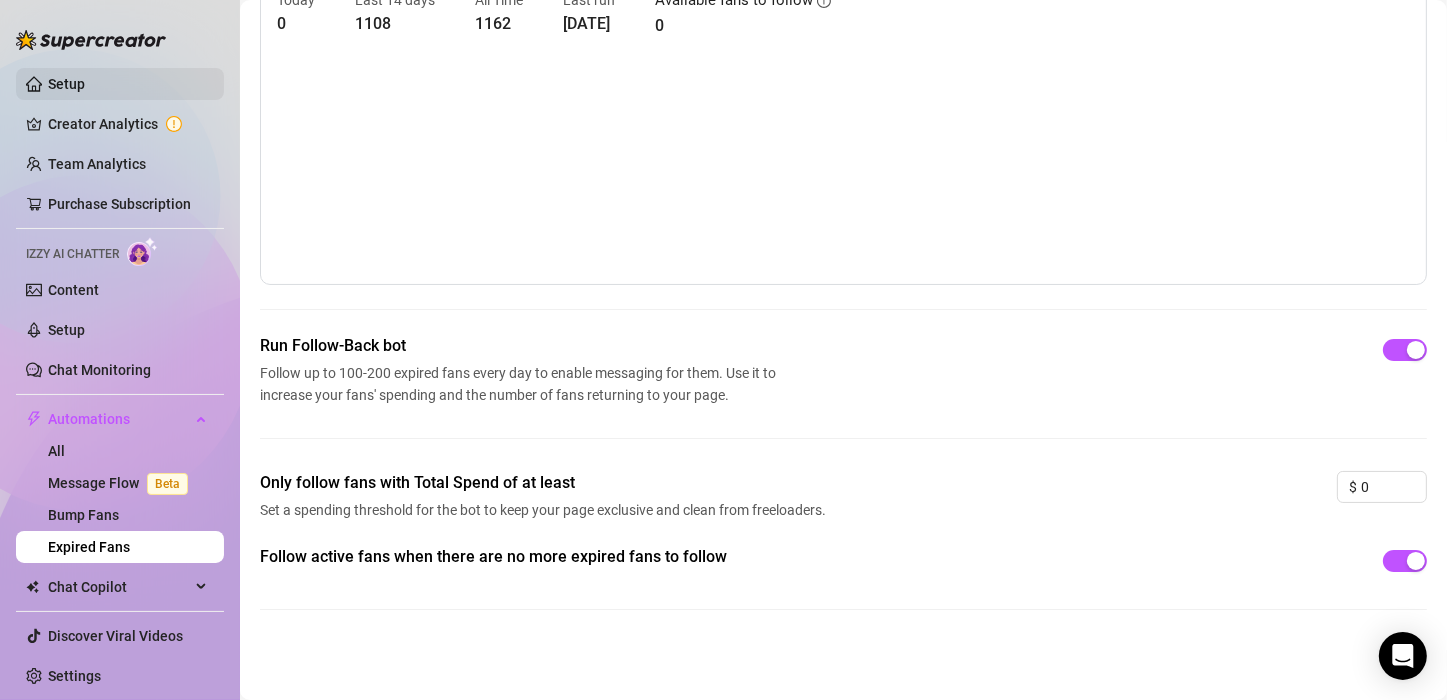 click on "Setup" at bounding box center (66, 84) 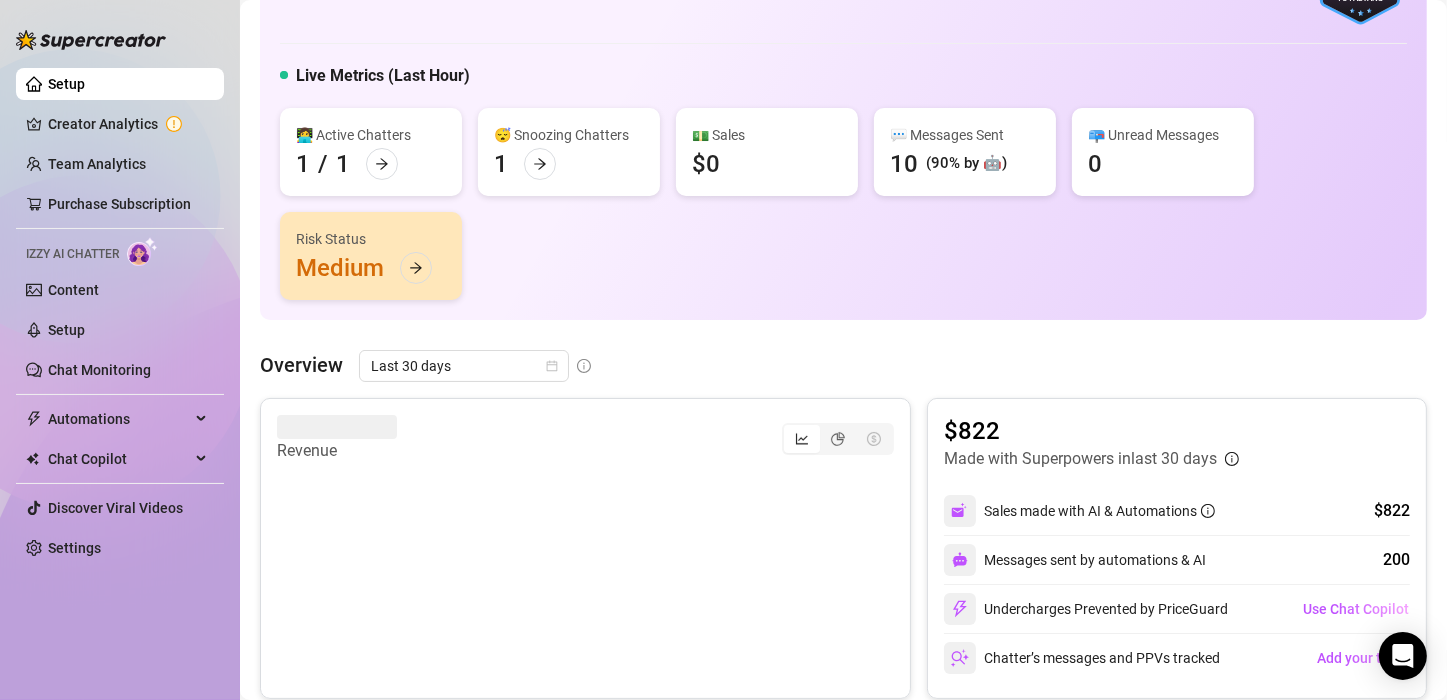 click on "👋 Hey, Jereminaa Check your achievements with Supercreator 900 Creator Total Fans Live Metrics (Last Hour) 👩‍💻 Active Chatters 1 / 1 😴 Snoozing Chatters 1 💵 Sales $0 💬 Messages Sent 10 (90% by 🤖) 📪 Unread Messages 0 Risk Status Medium" at bounding box center [843, 110] 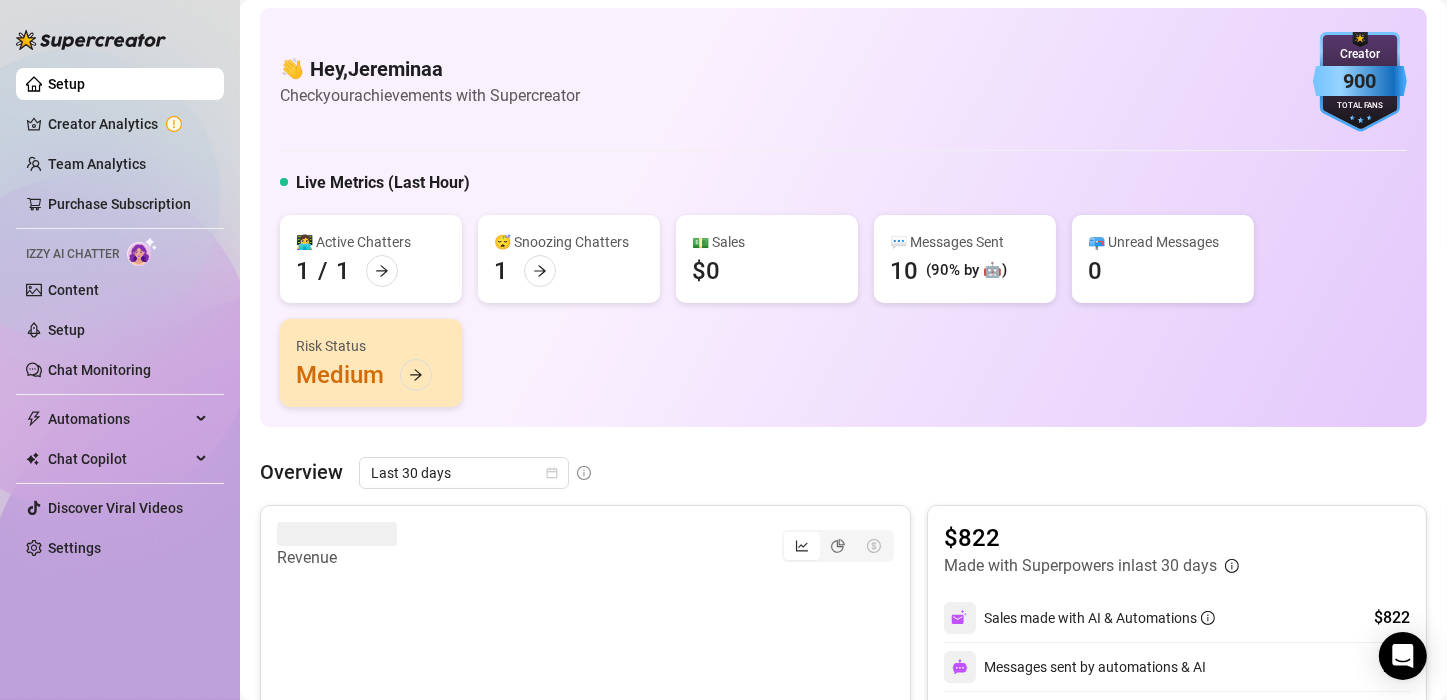 scroll, scrollTop: 0, scrollLeft: 0, axis: both 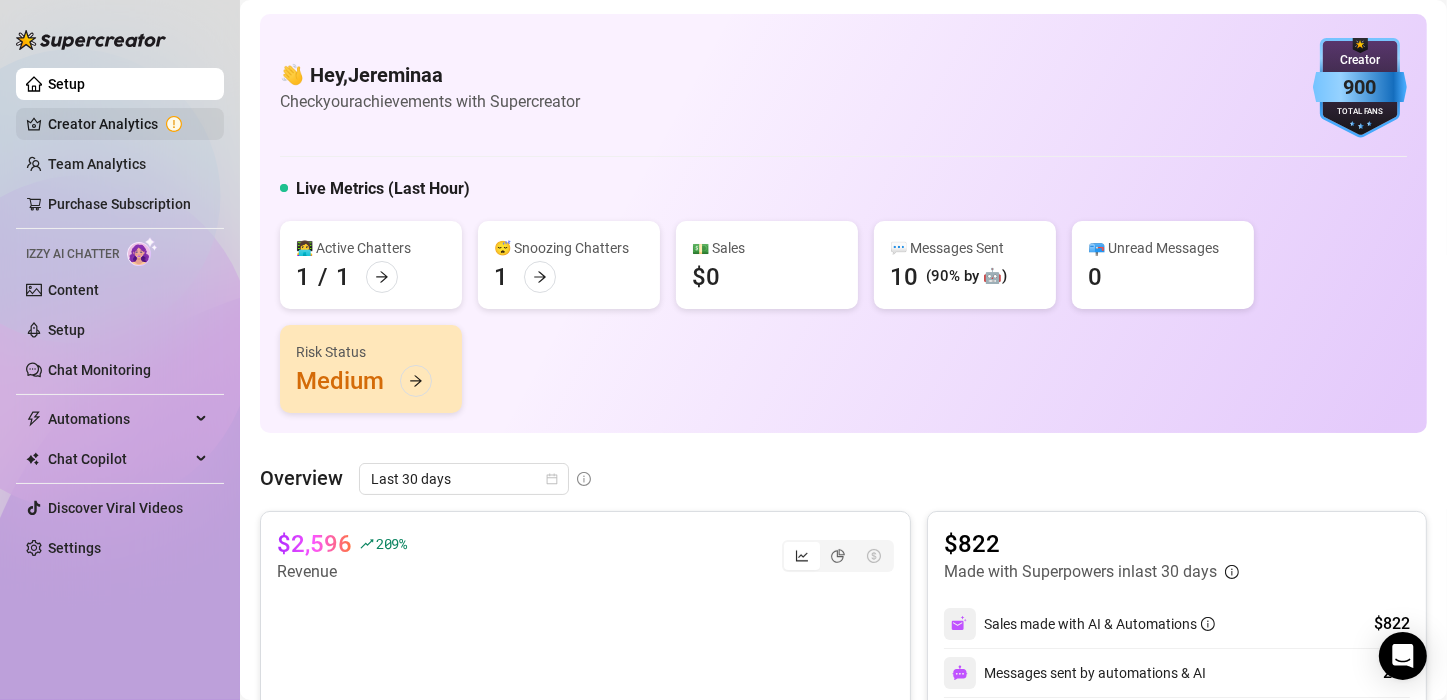 click on "Creator Analytics" at bounding box center (128, 124) 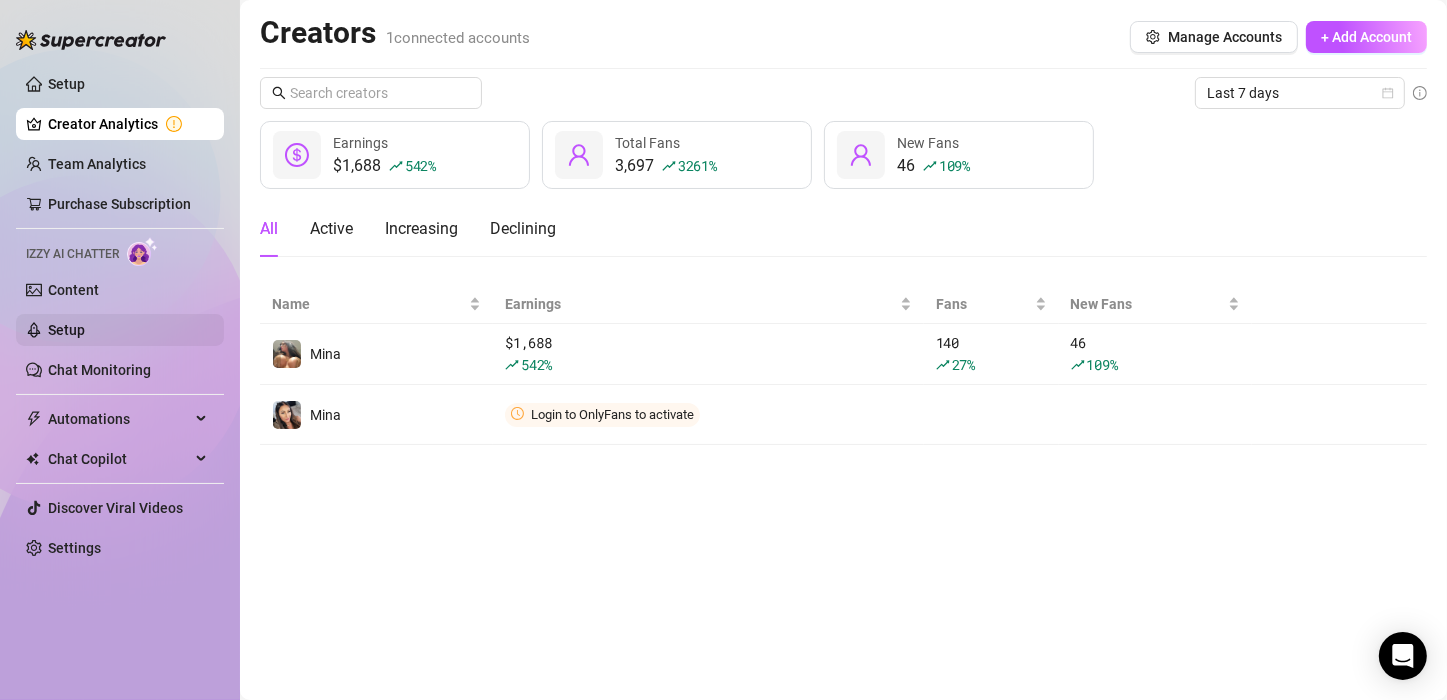 click on "Setup" at bounding box center [66, 330] 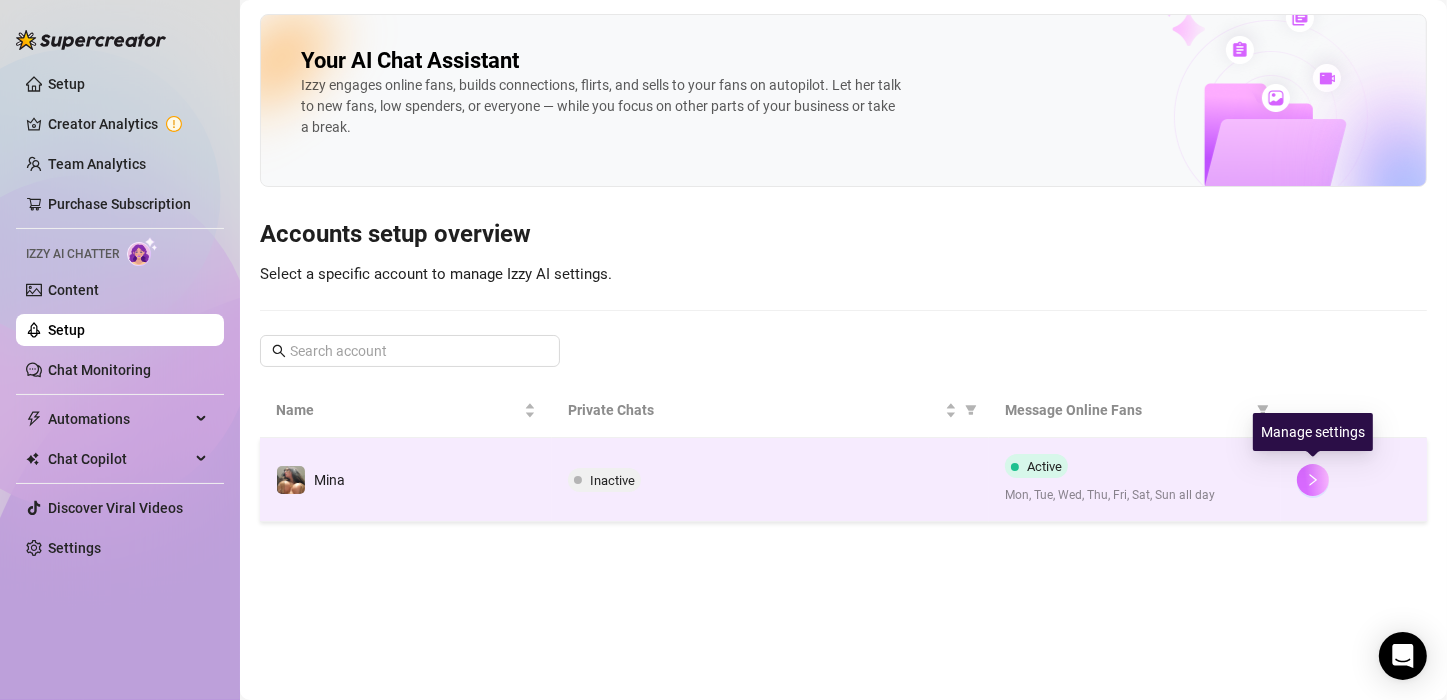 click at bounding box center [1313, 480] 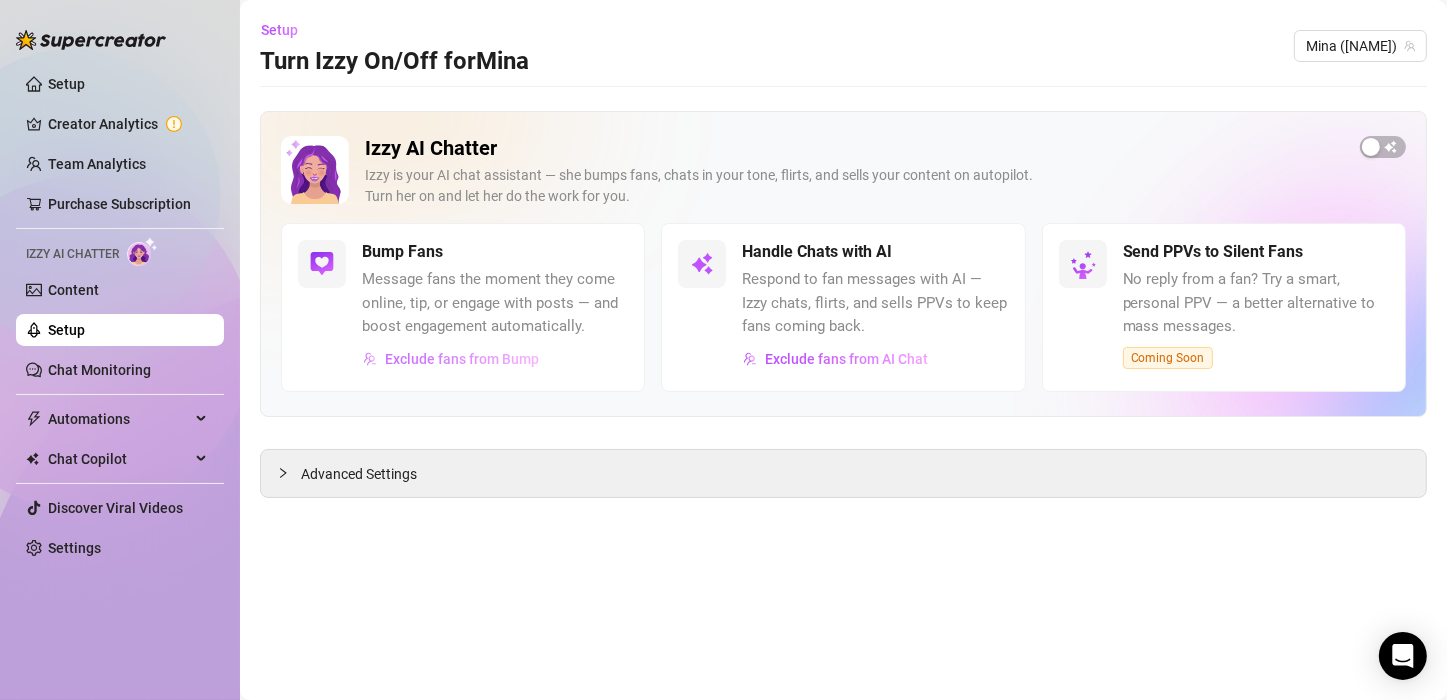click on "Exclude fans from Bump" at bounding box center [462, 359] 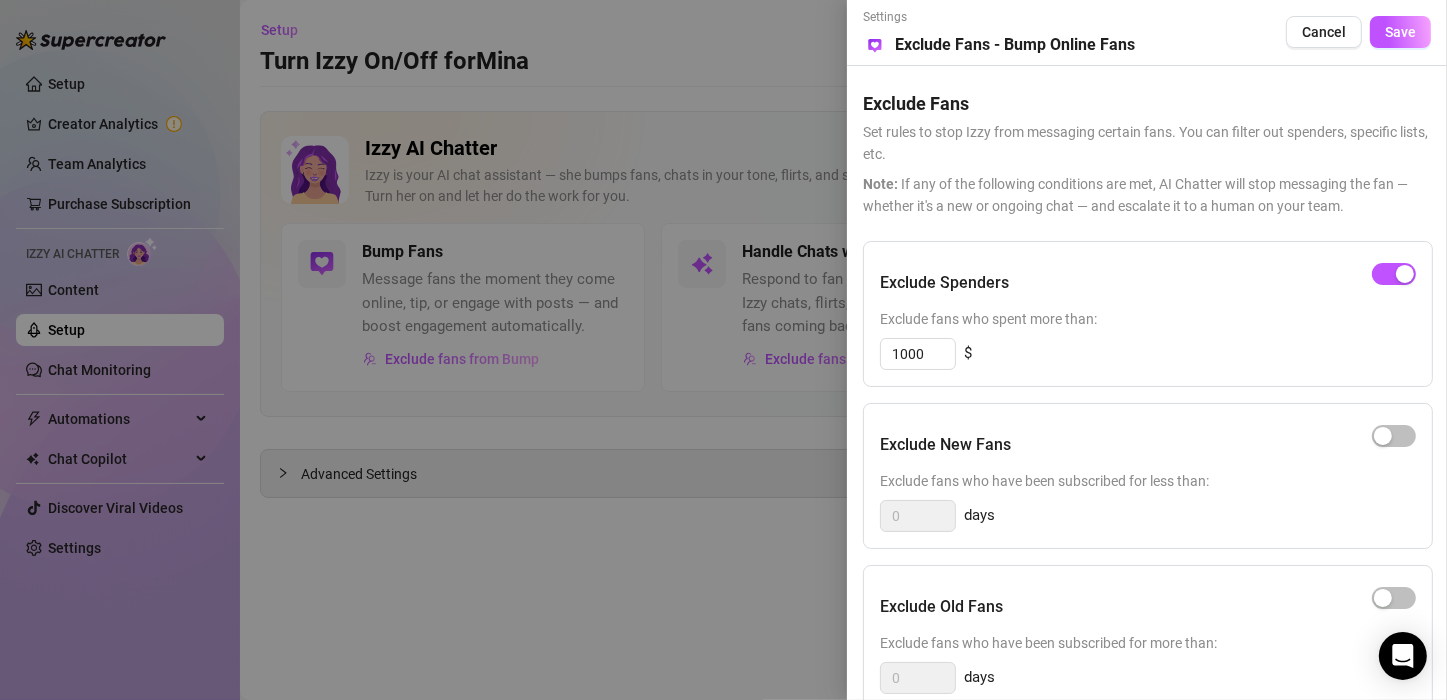 click at bounding box center [723, 350] 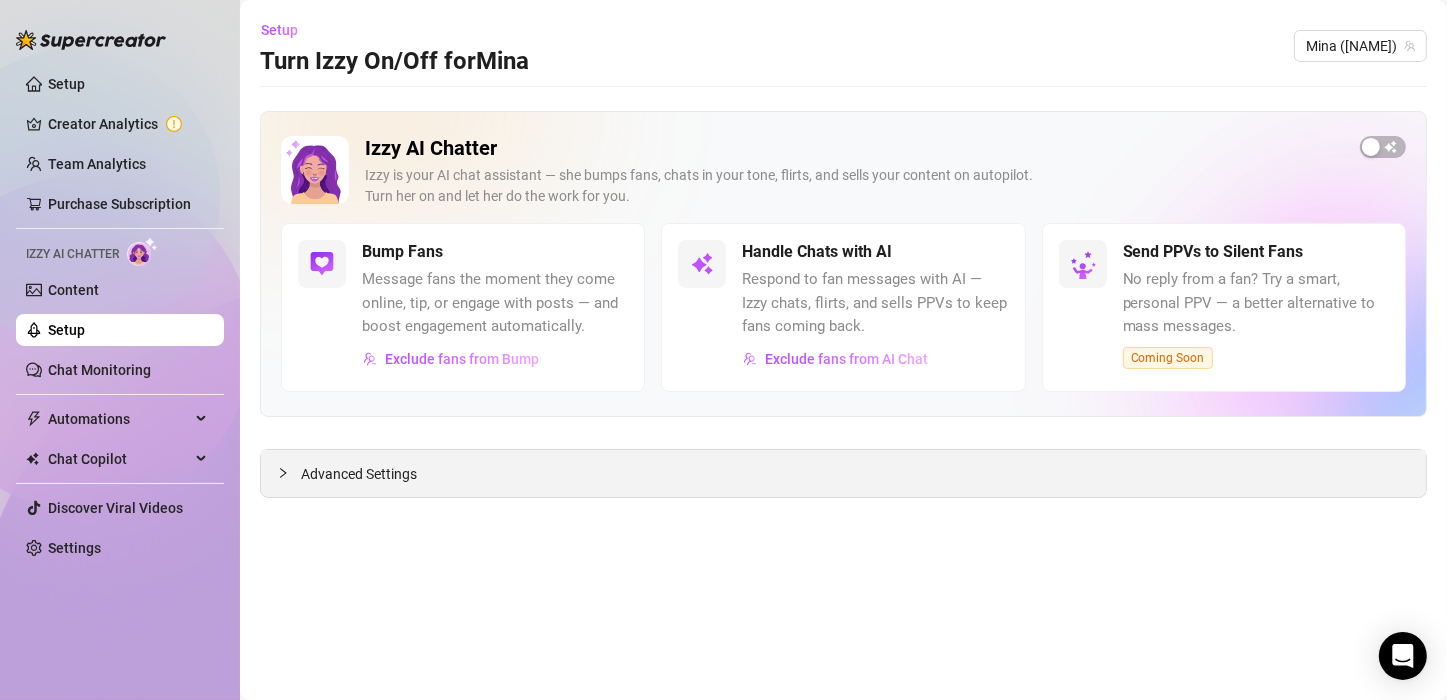 click on "Advanced Settings" at bounding box center (843, 473) 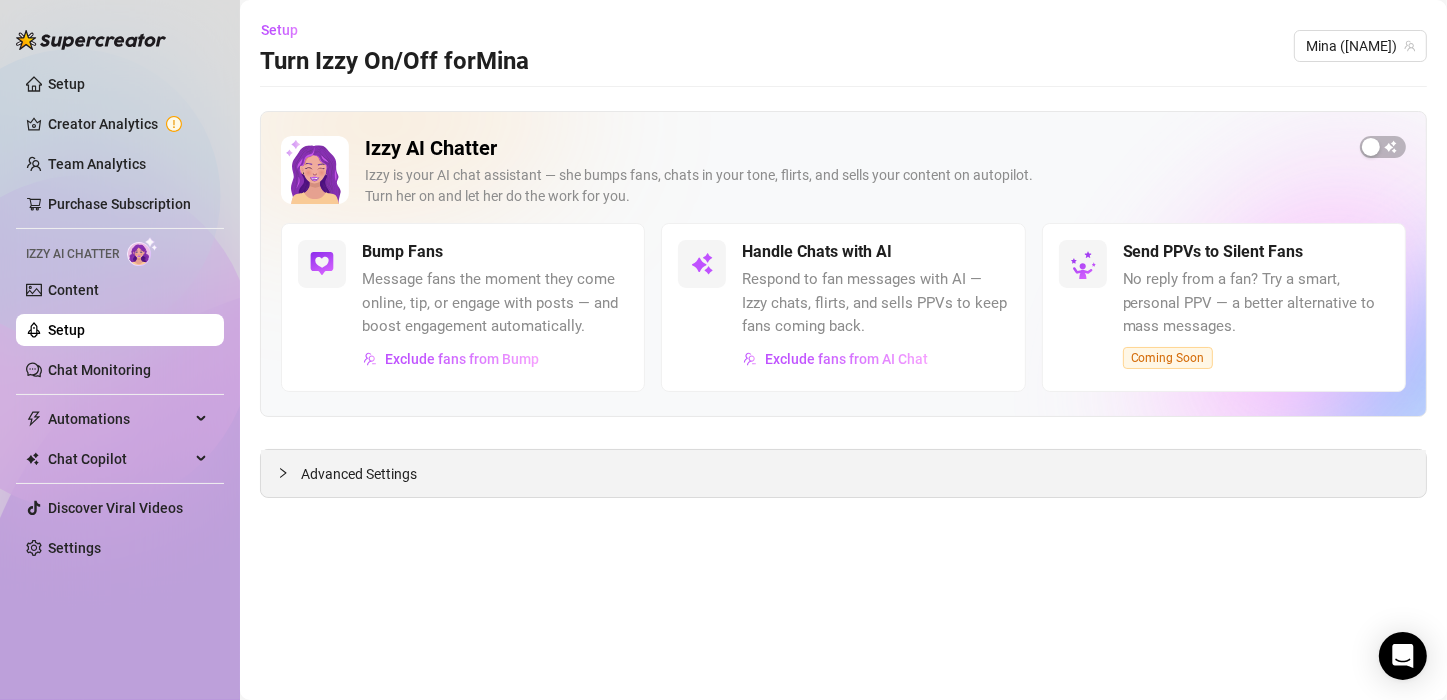 click on "Advanced Settings" at bounding box center (359, 474) 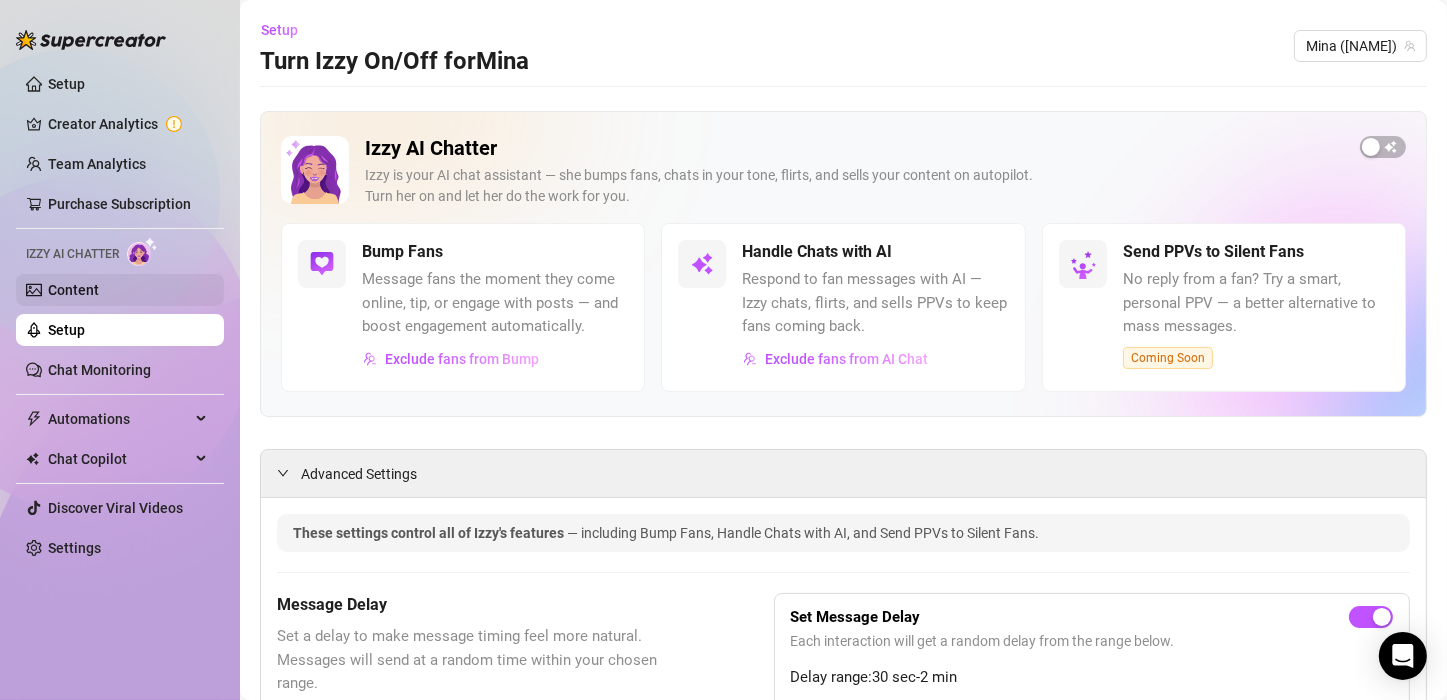 click on "Content" at bounding box center [73, 290] 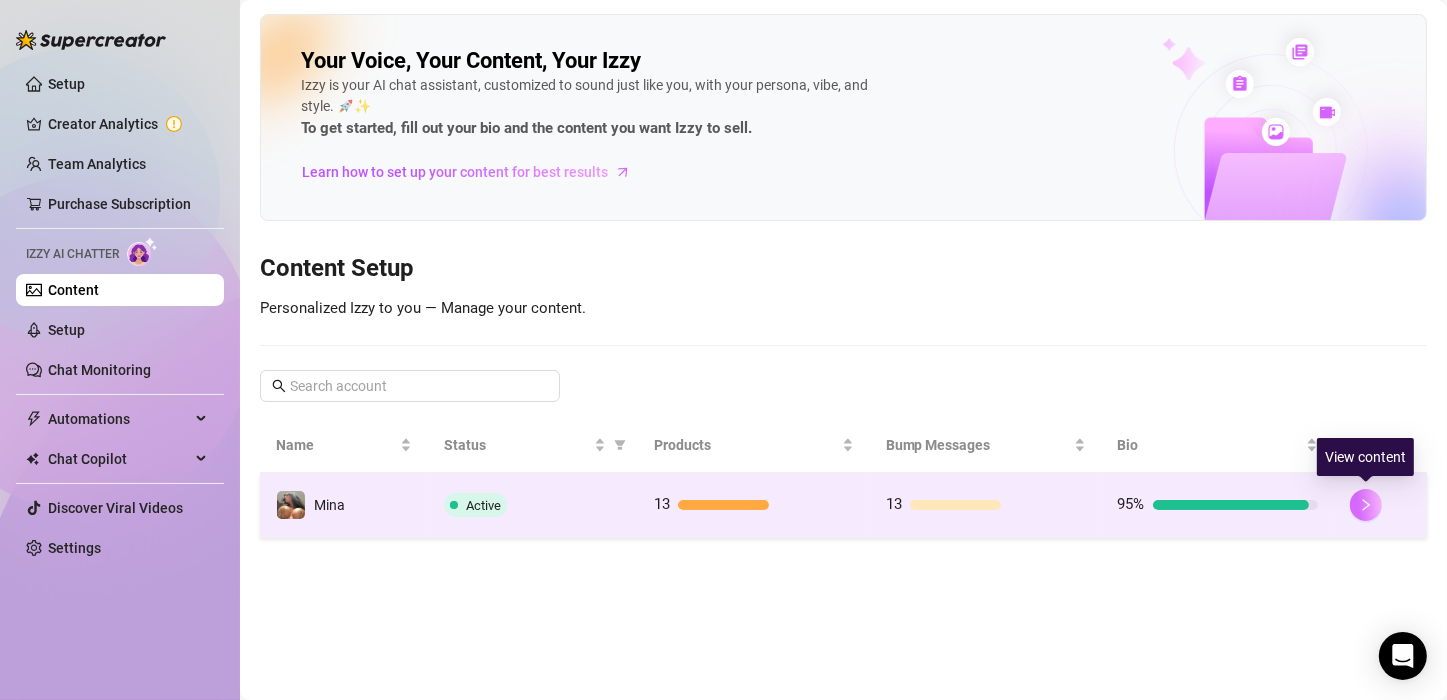 click at bounding box center (1366, 505) 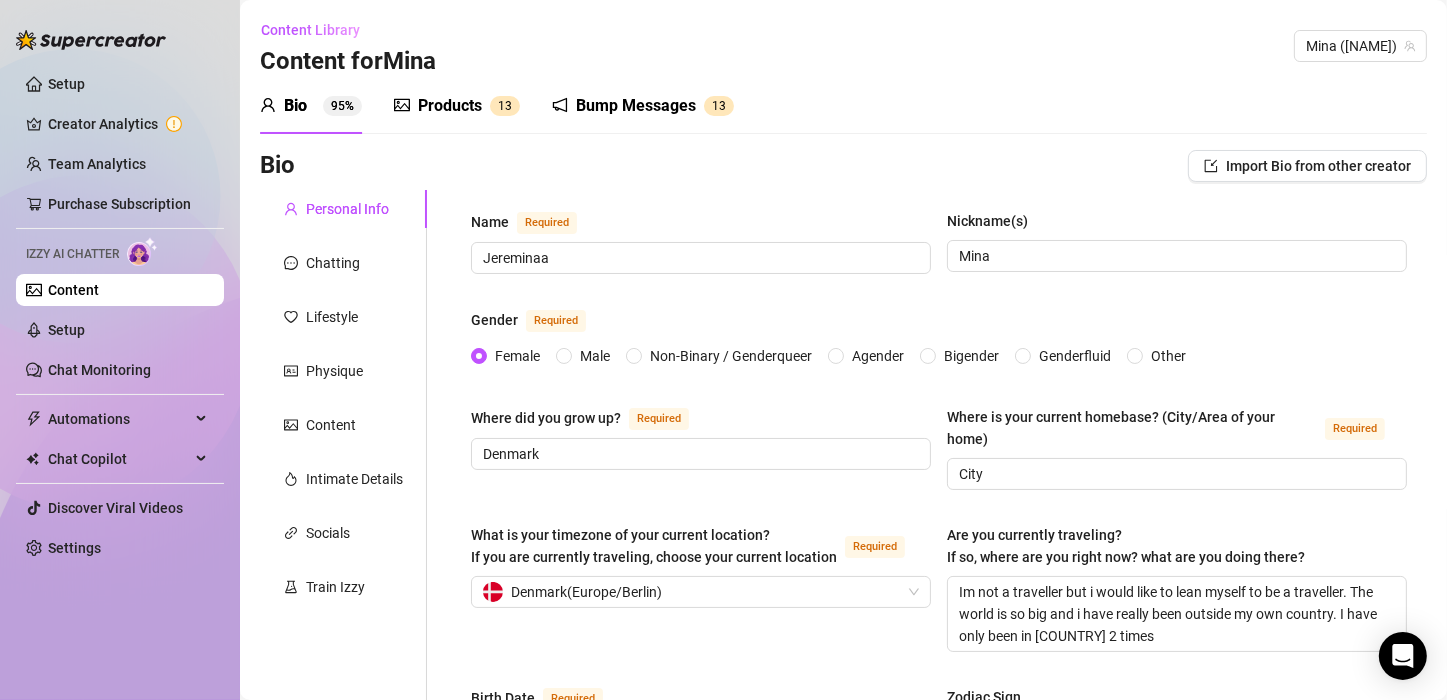 click on "Content" at bounding box center (73, 290) 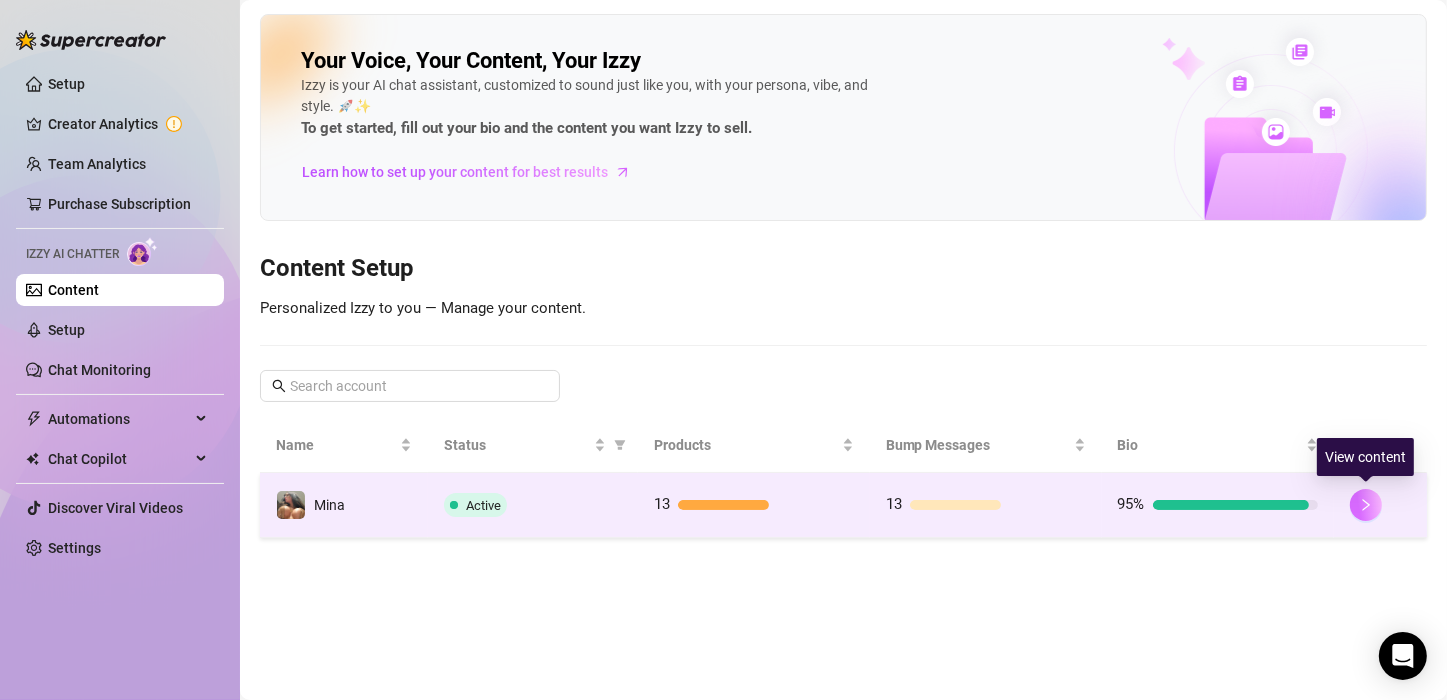 click at bounding box center (1366, 505) 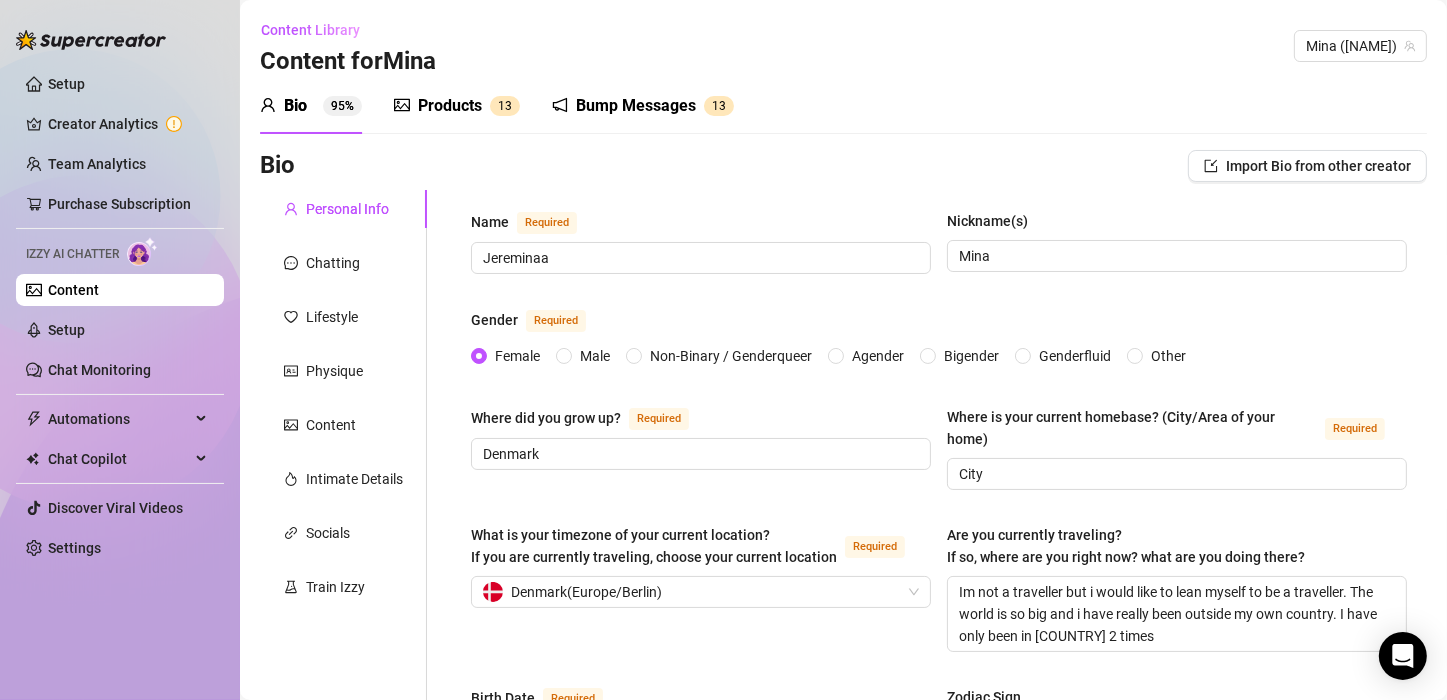 click on "Bump Messages" at bounding box center (636, 106) 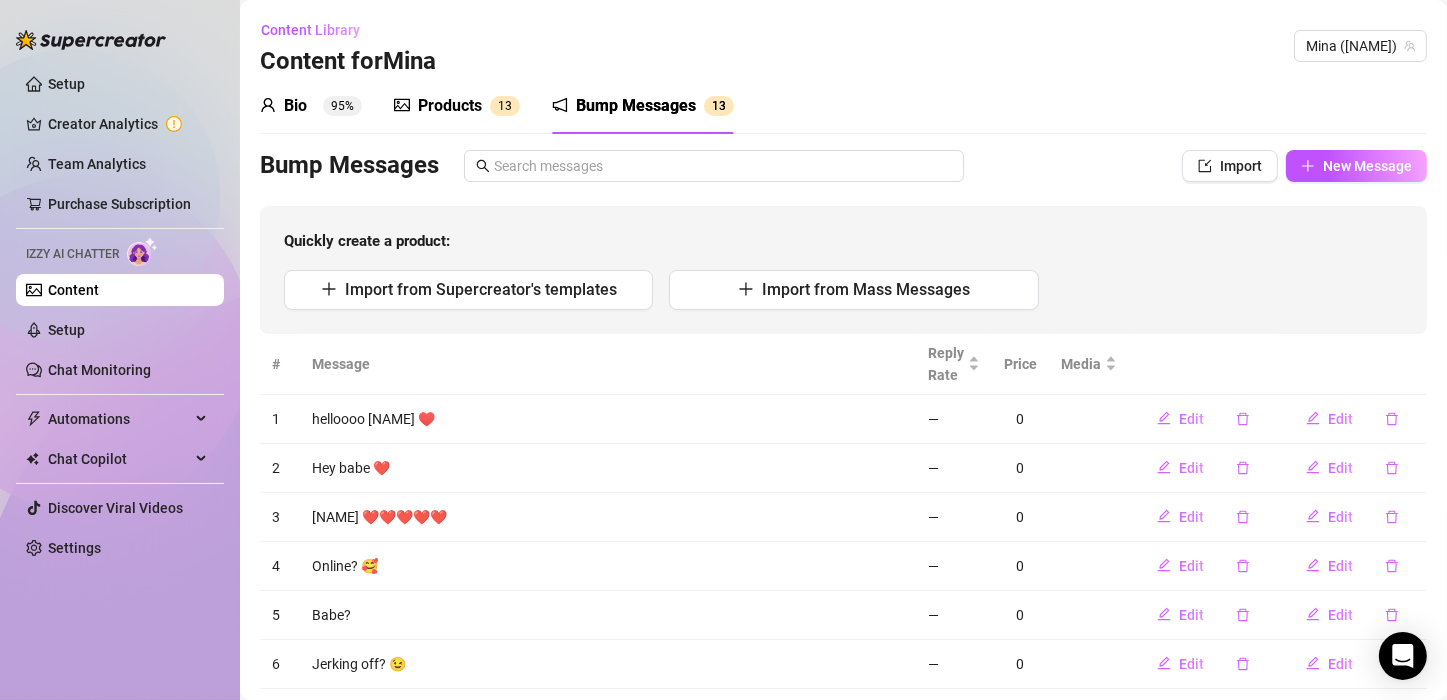 type 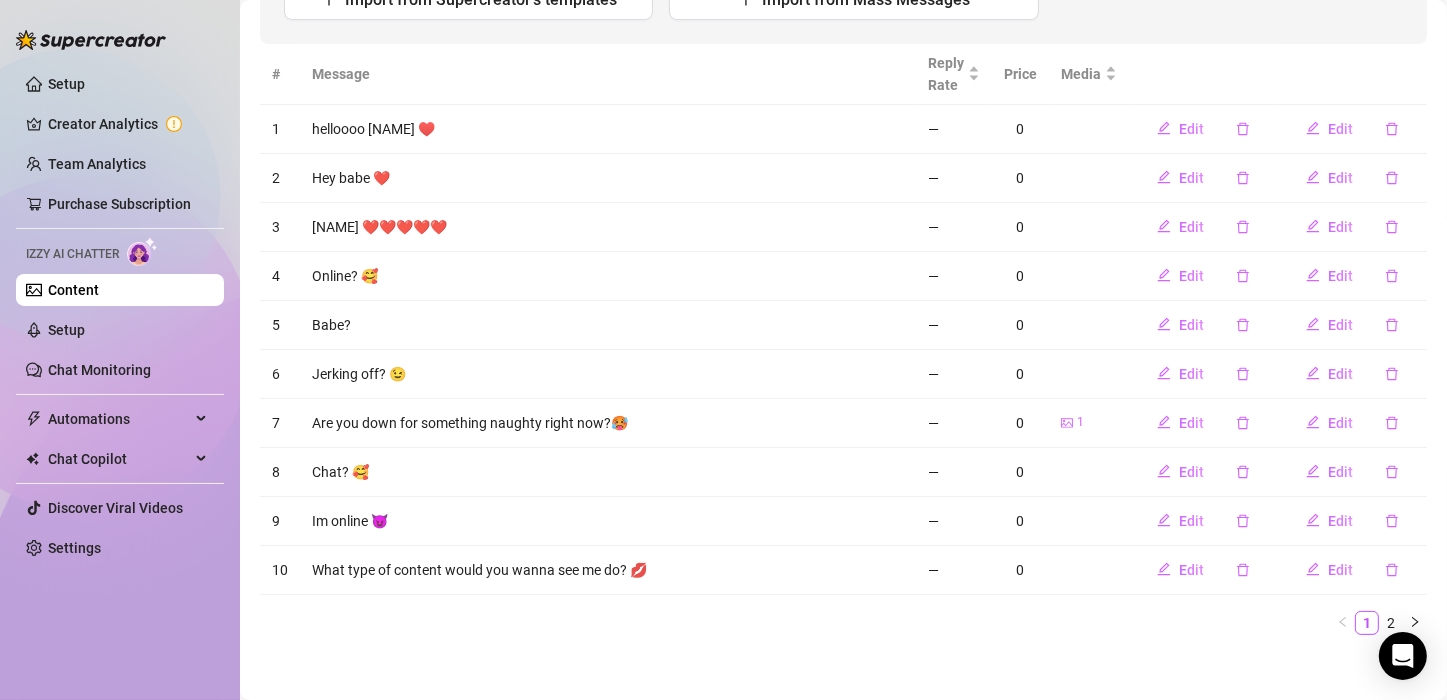 scroll, scrollTop: 295, scrollLeft: 0, axis: vertical 